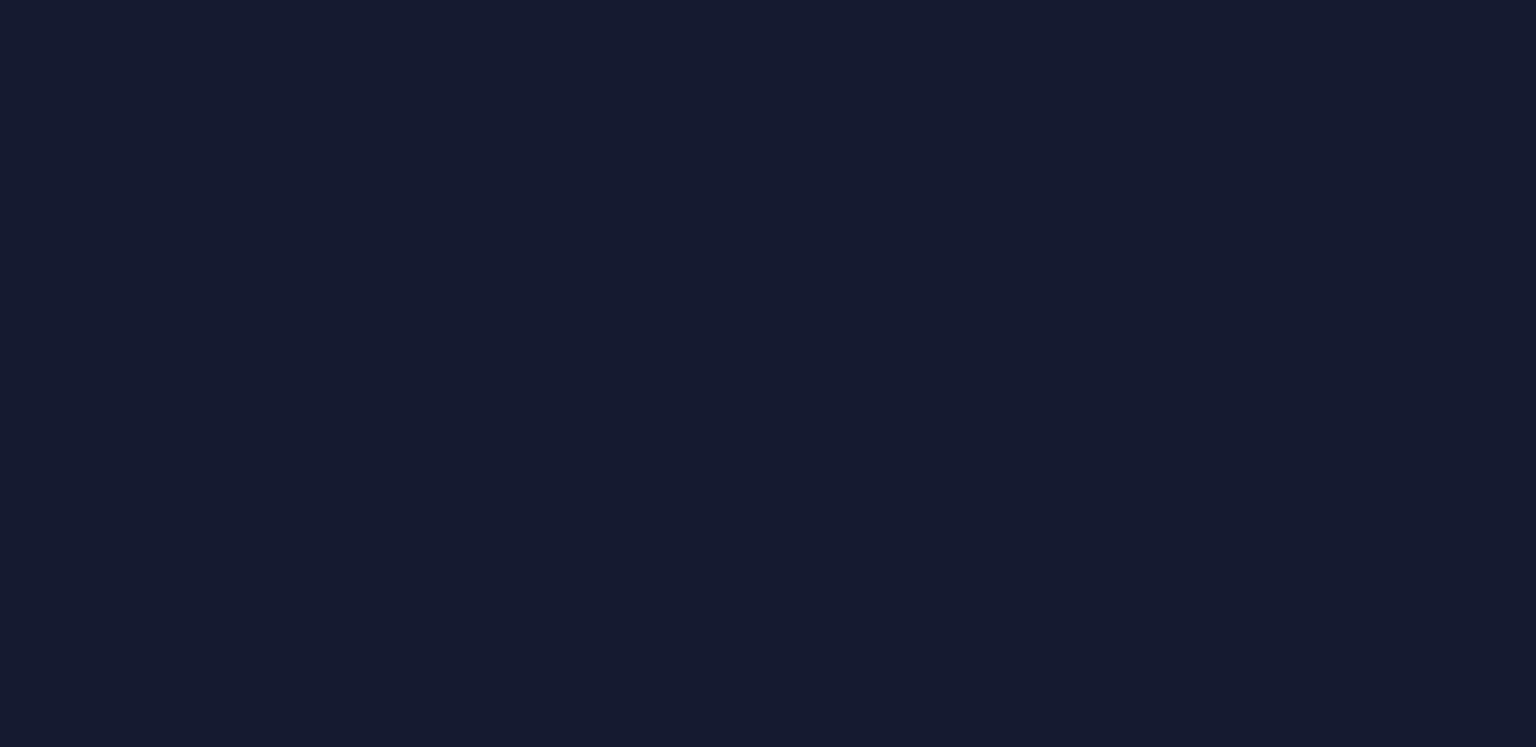 scroll, scrollTop: 0, scrollLeft: 0, axis: both 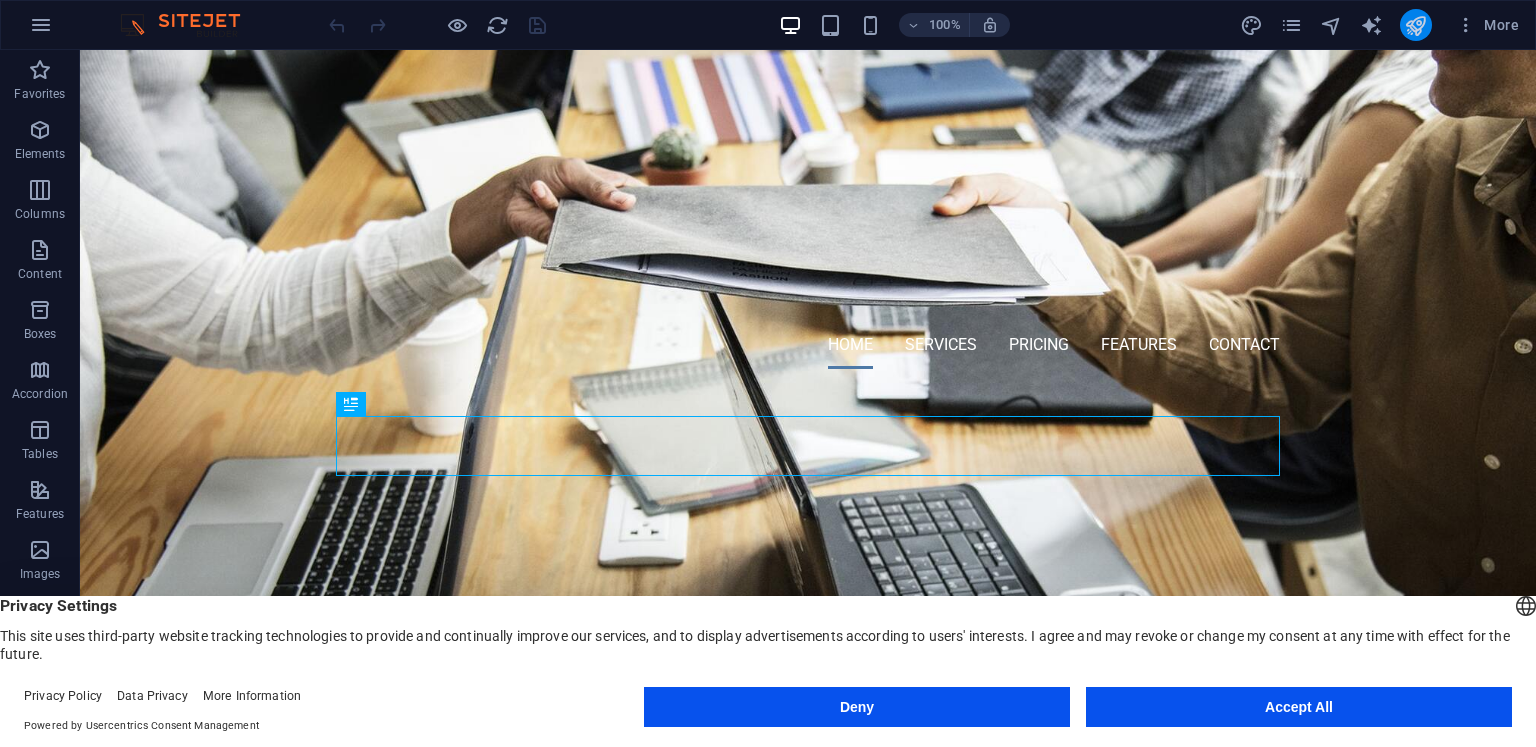 click at bounding box center [1415, 25] 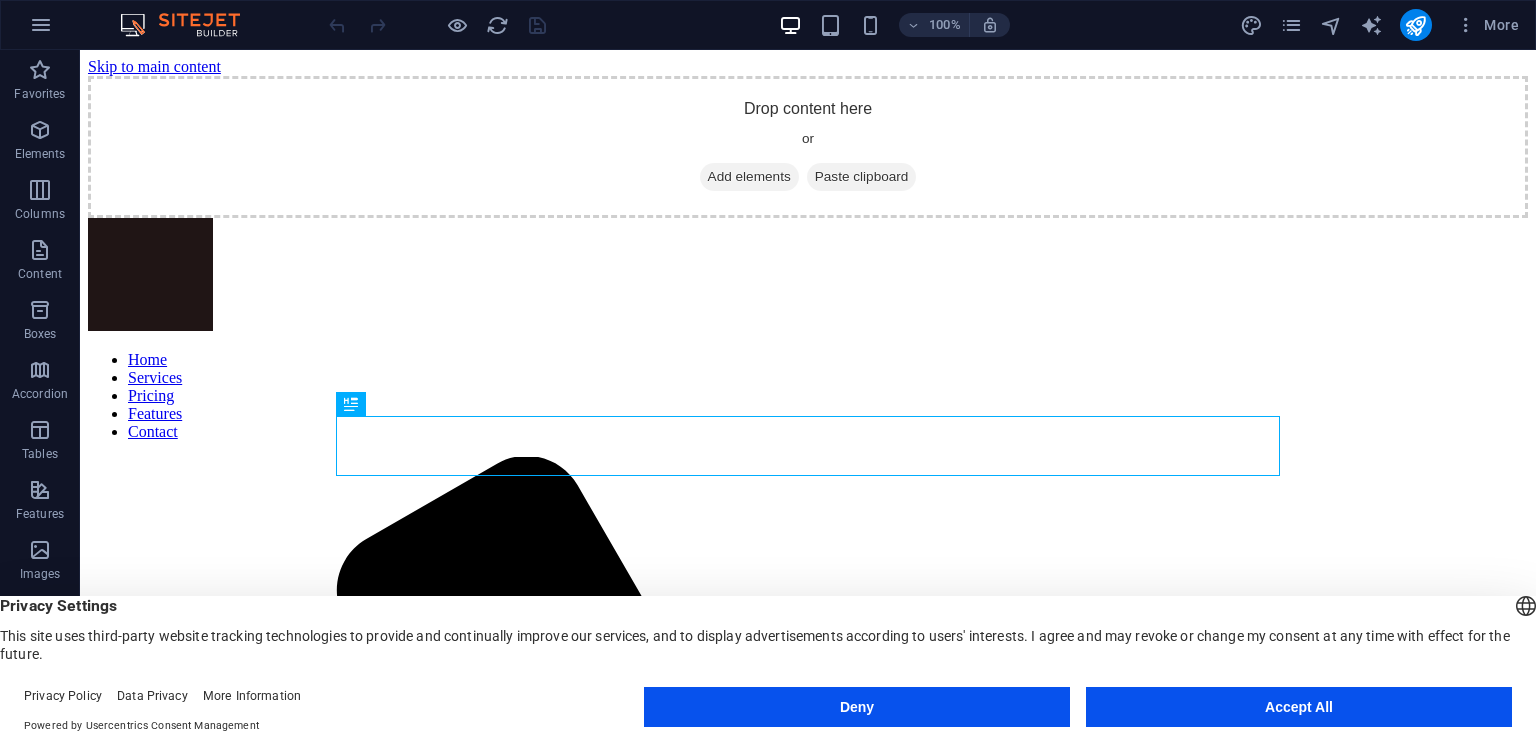 scroll, scrollTop: 0, scrollLeft: 0, axis: both 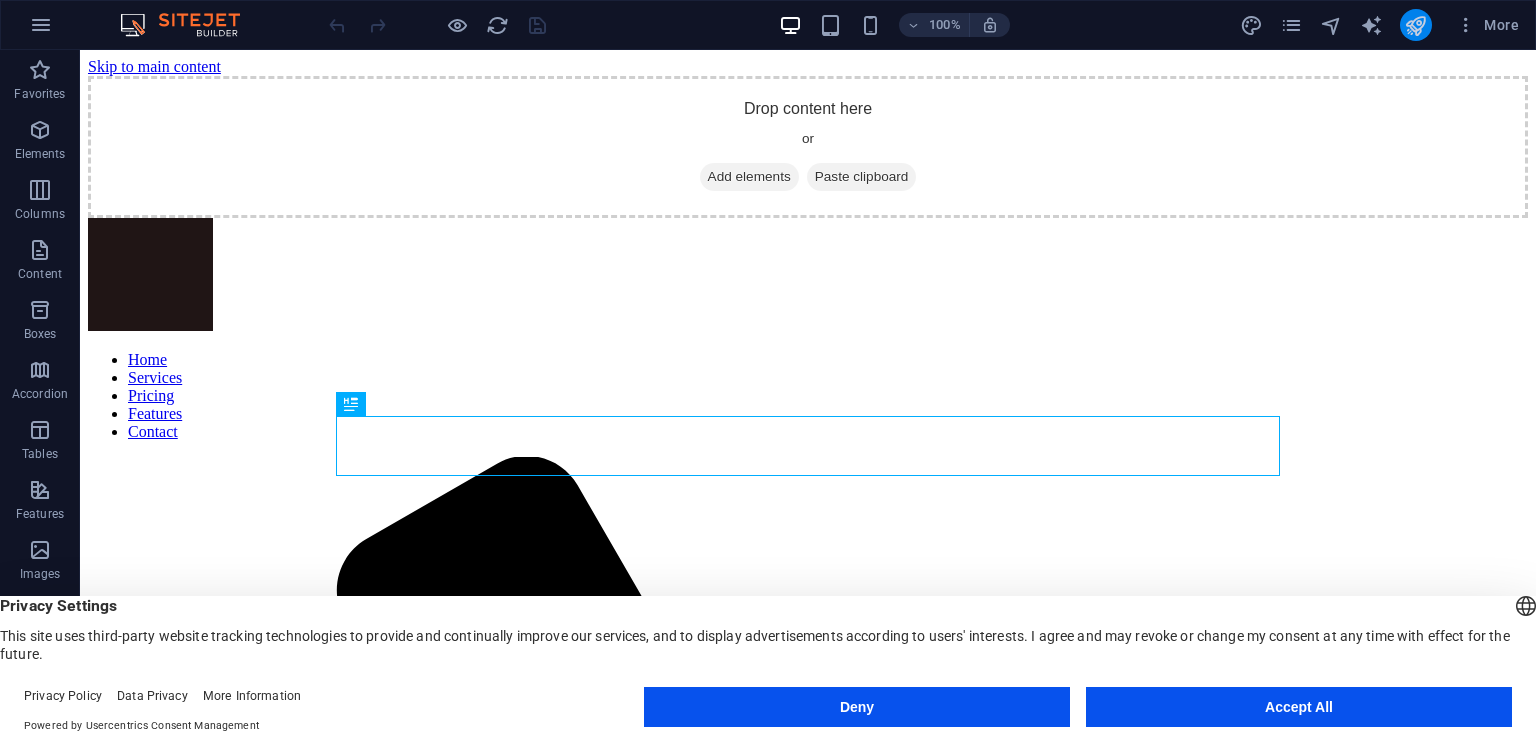 click at bounding box center (1415, 25) 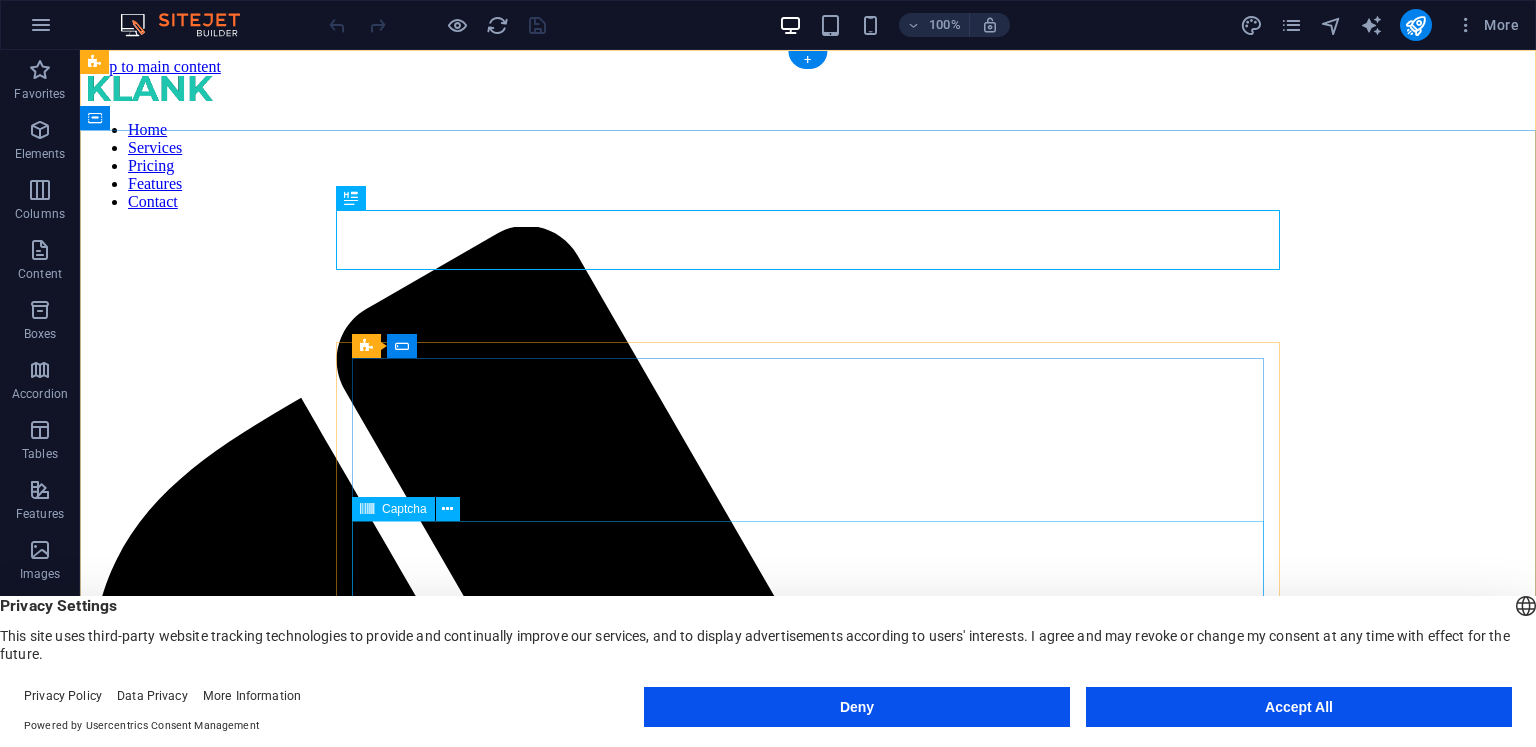 scroll, scrollTop: 0, scrollLeft: 0, axis: both 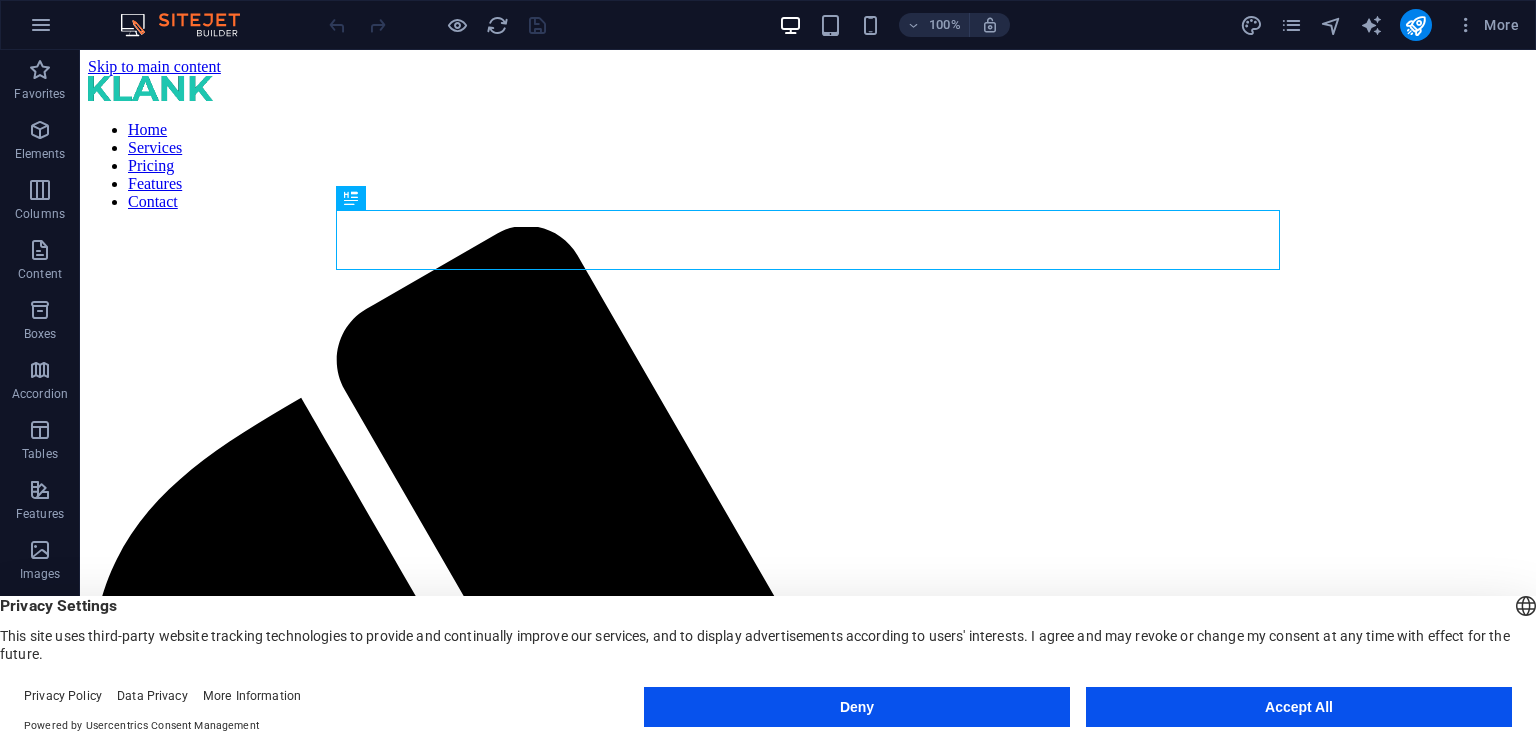 click on "Accept All" at bounding box center (1299, 707) 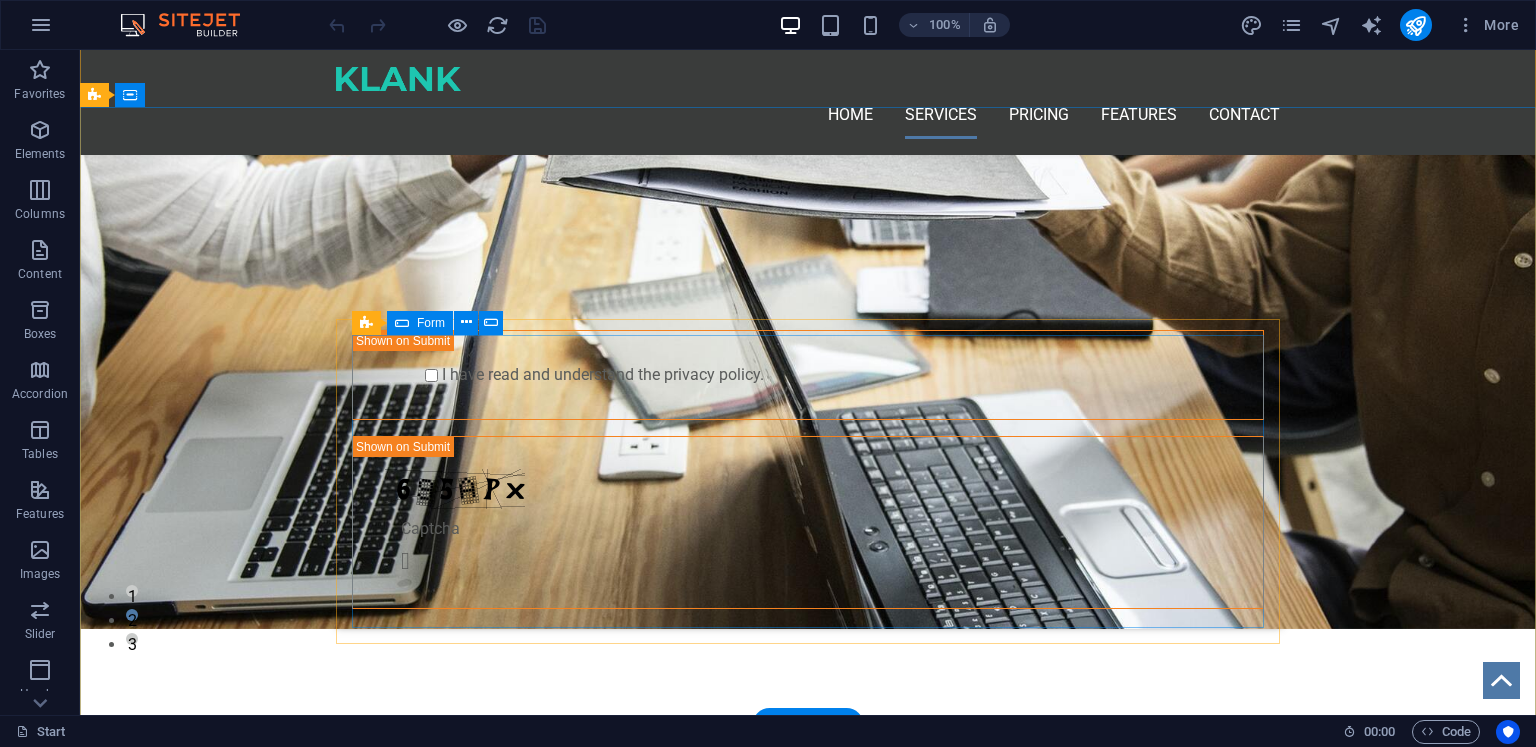 scroll, scrollTop: 0, scrollLeft: 0, axis: both 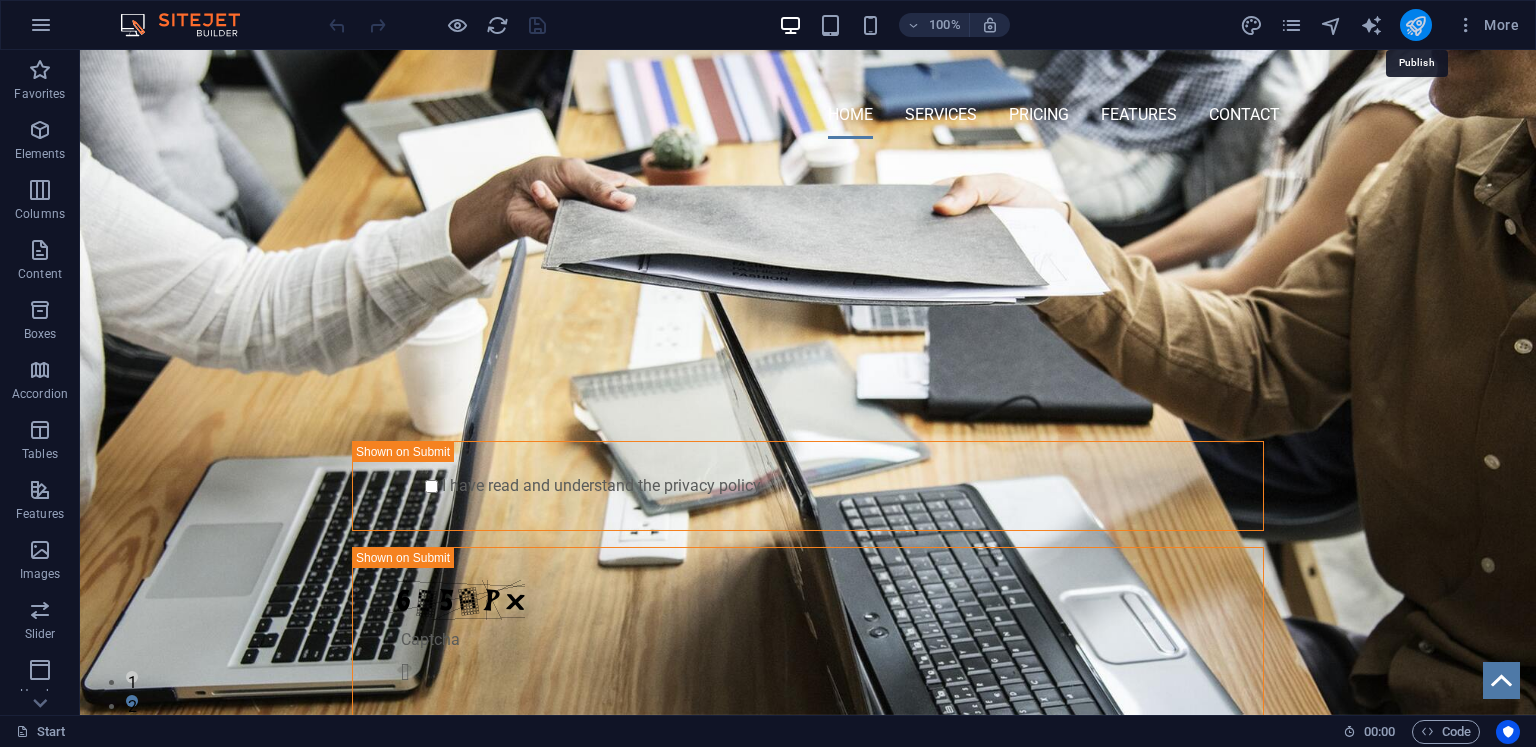 click at bounding box center [1415, 25] 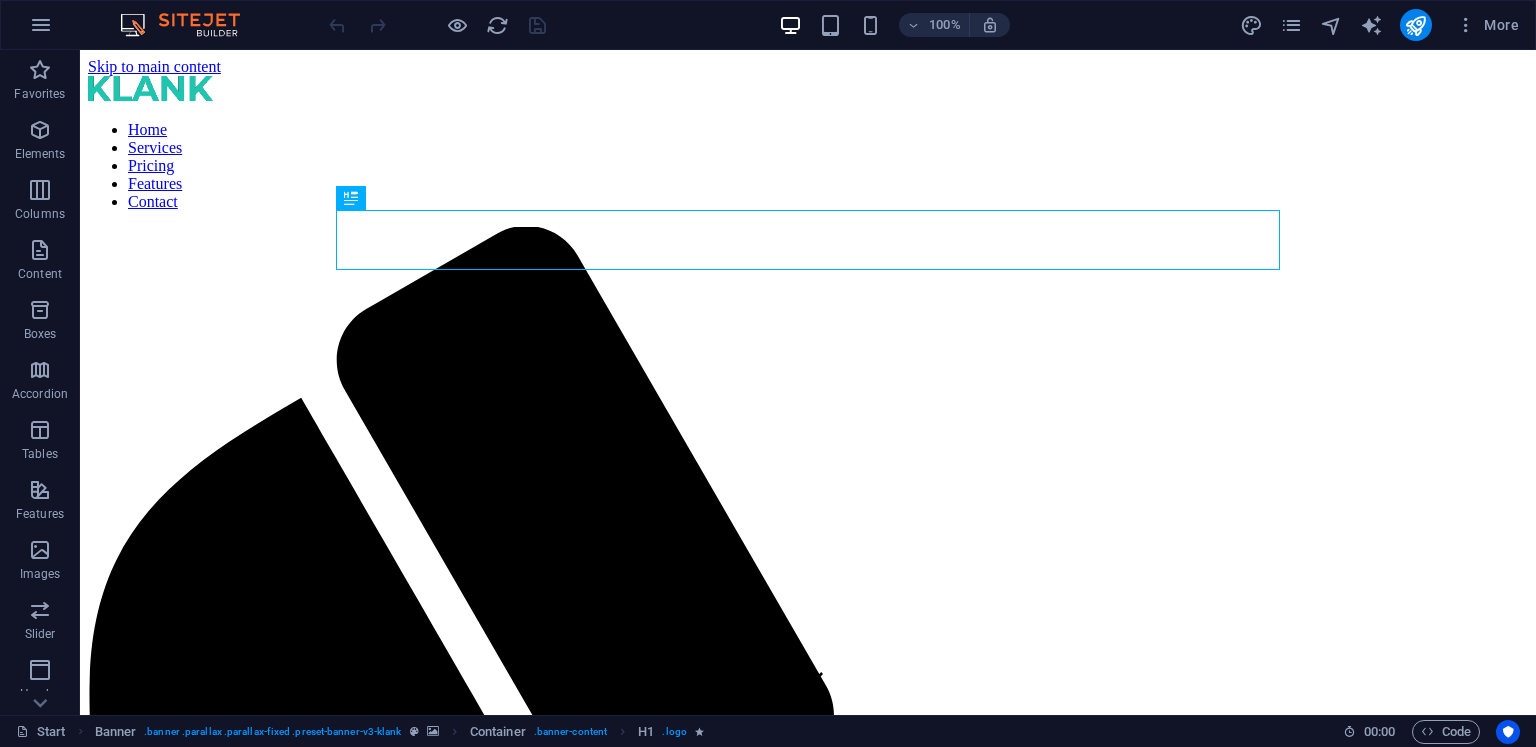 scroll, scrollTop: 0, scrollLeft: 0, axis: both 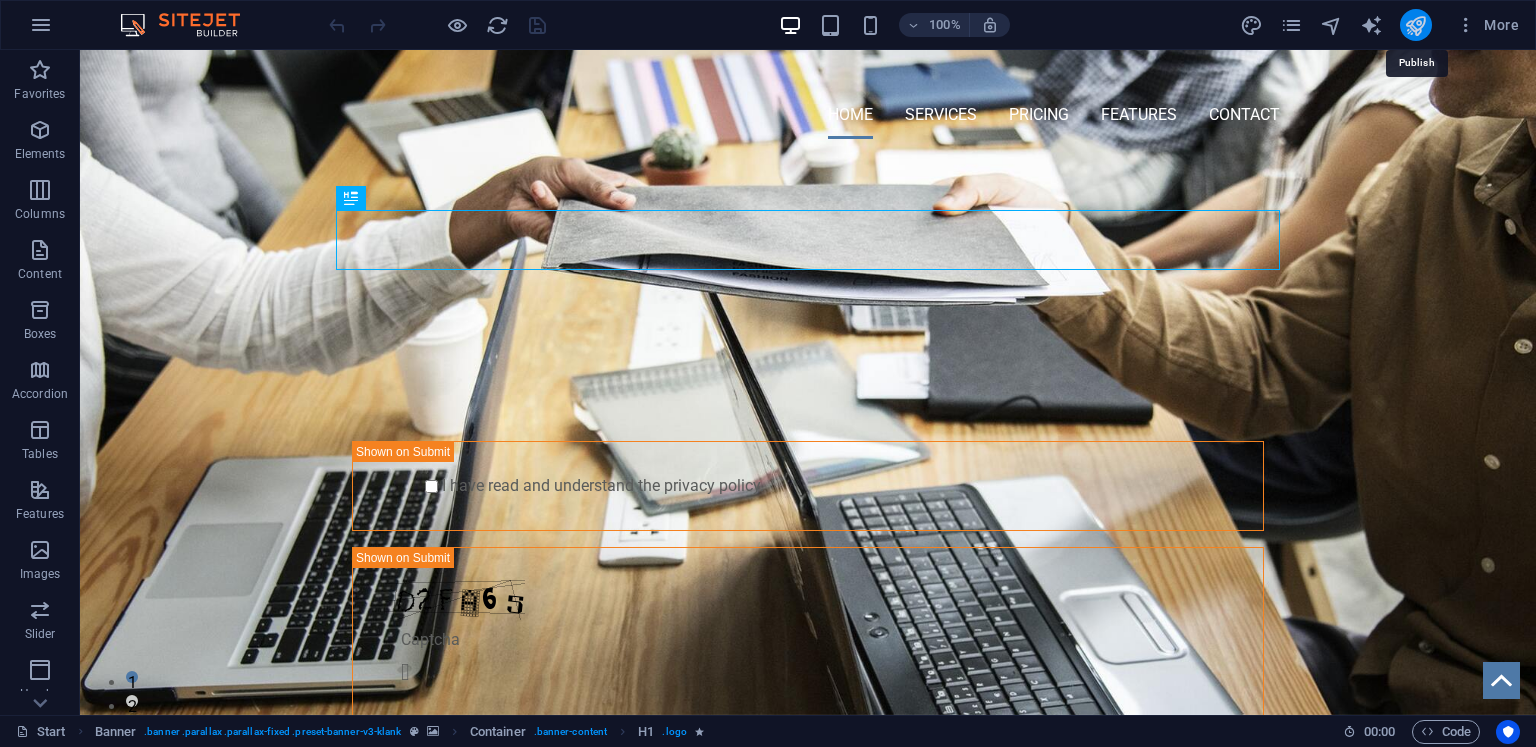 click at bounding box center (1415, 25) 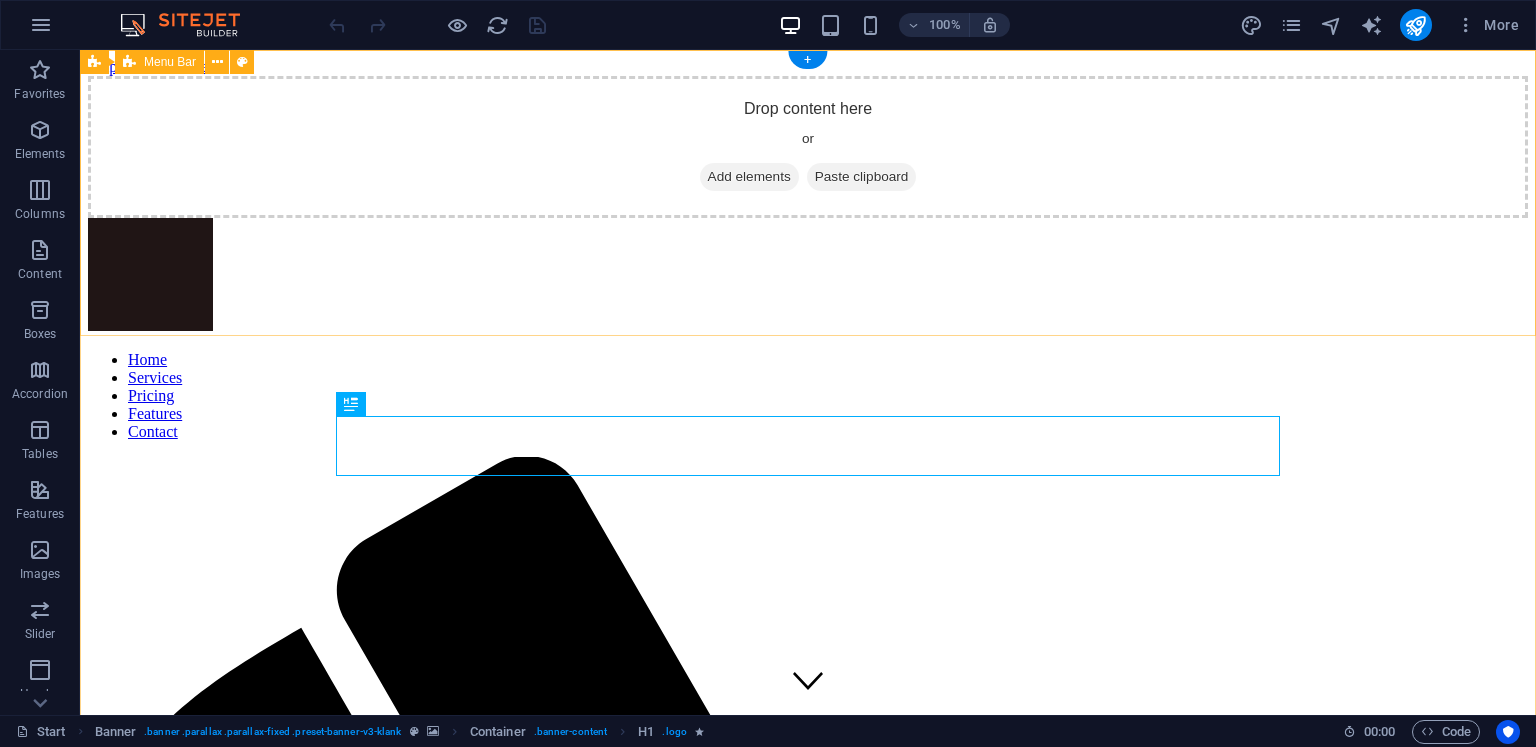 scroll, scrollTop: 0, scrollLeft: 0, axis: both 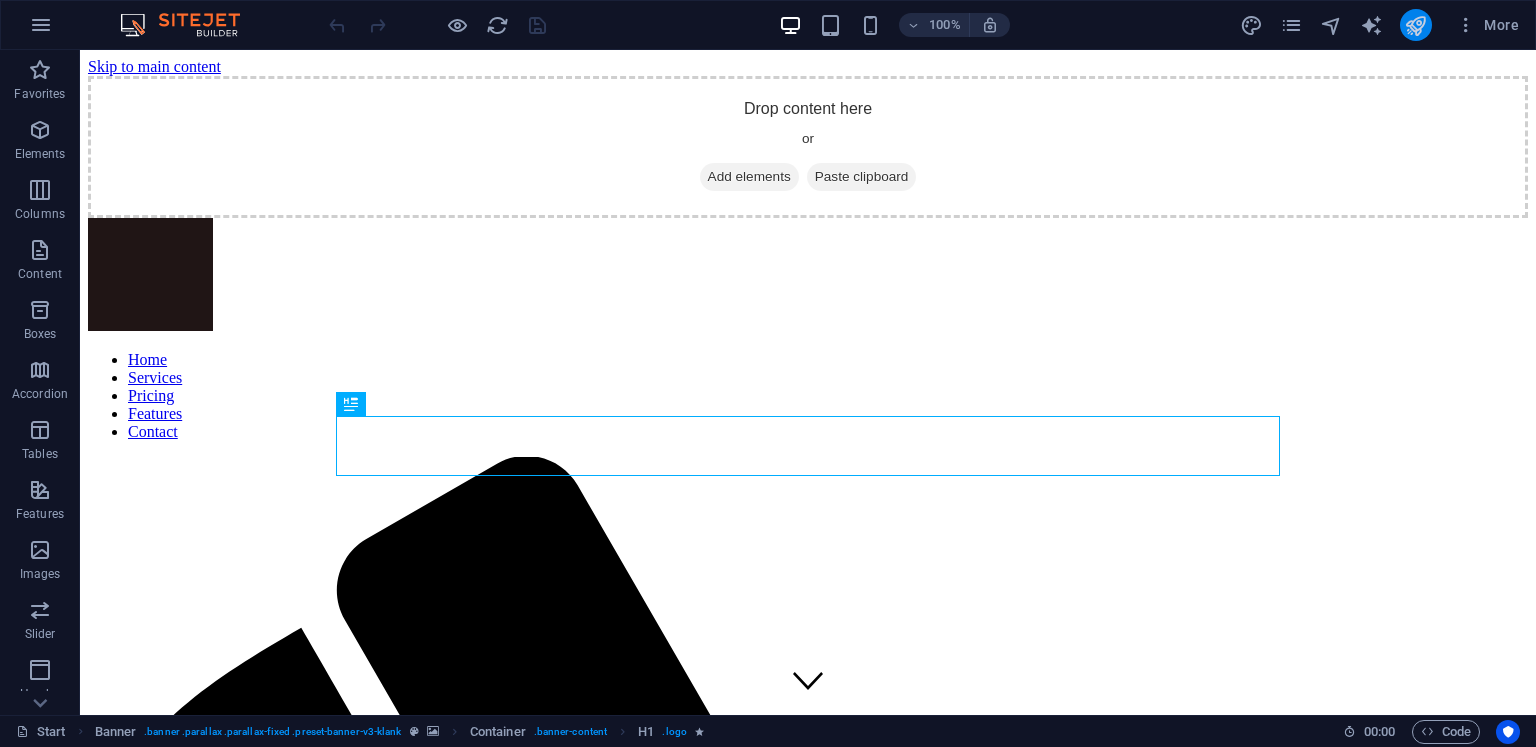 click at bounding box center [1416, 25] 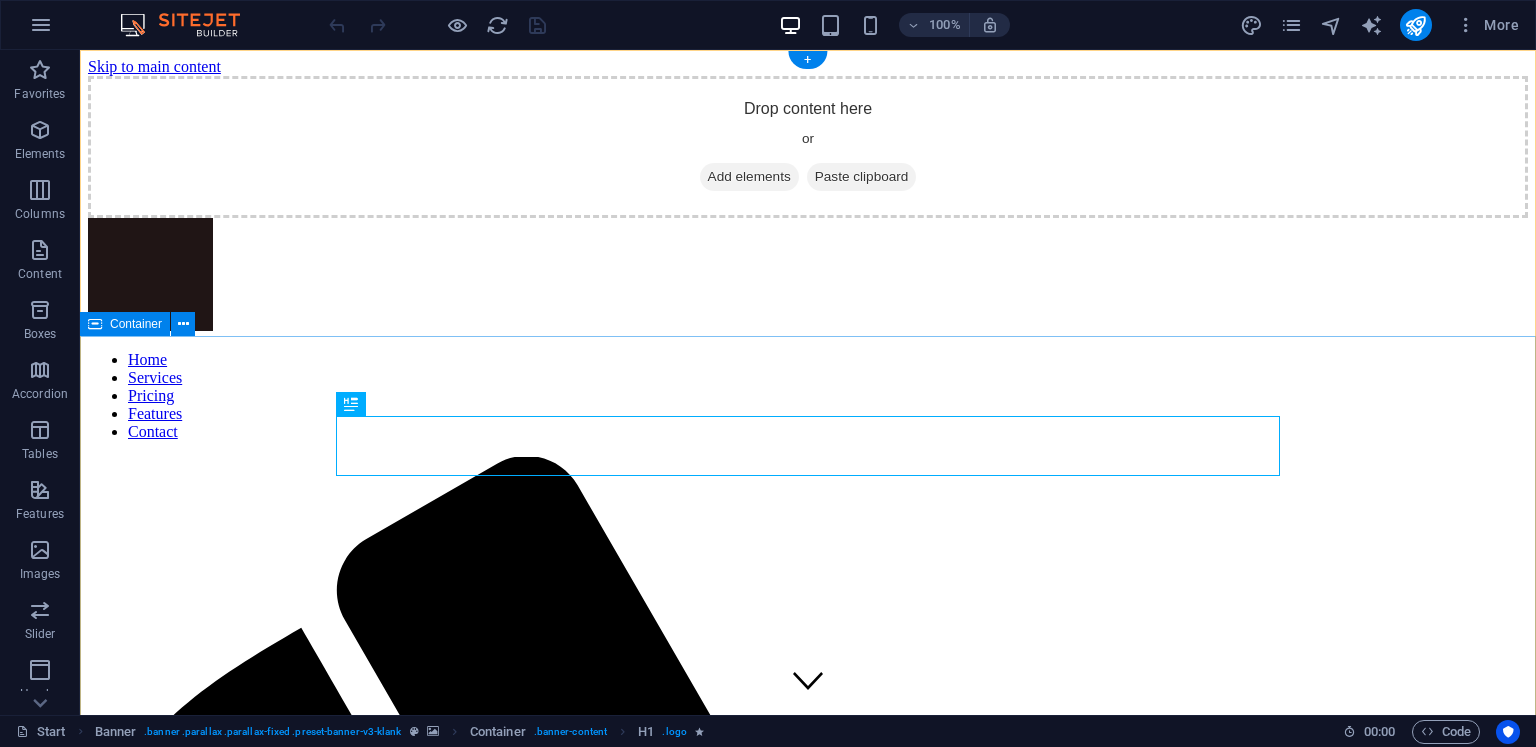 scroll, scrollTop: 0, scrollLeft: 0, axis: both 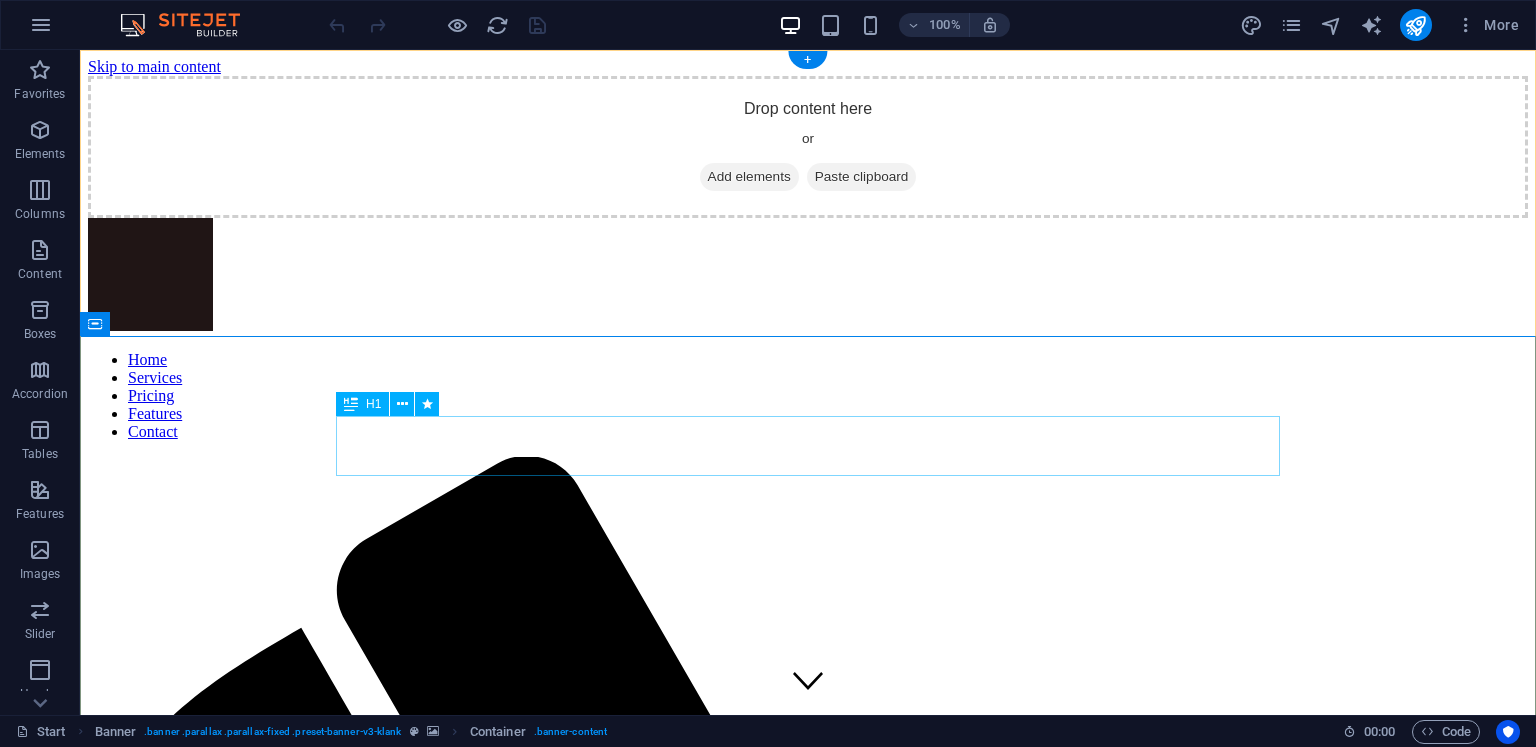 click on "PROFESSIONAL LEAD TOOL" at bounding box center [808, 2410] 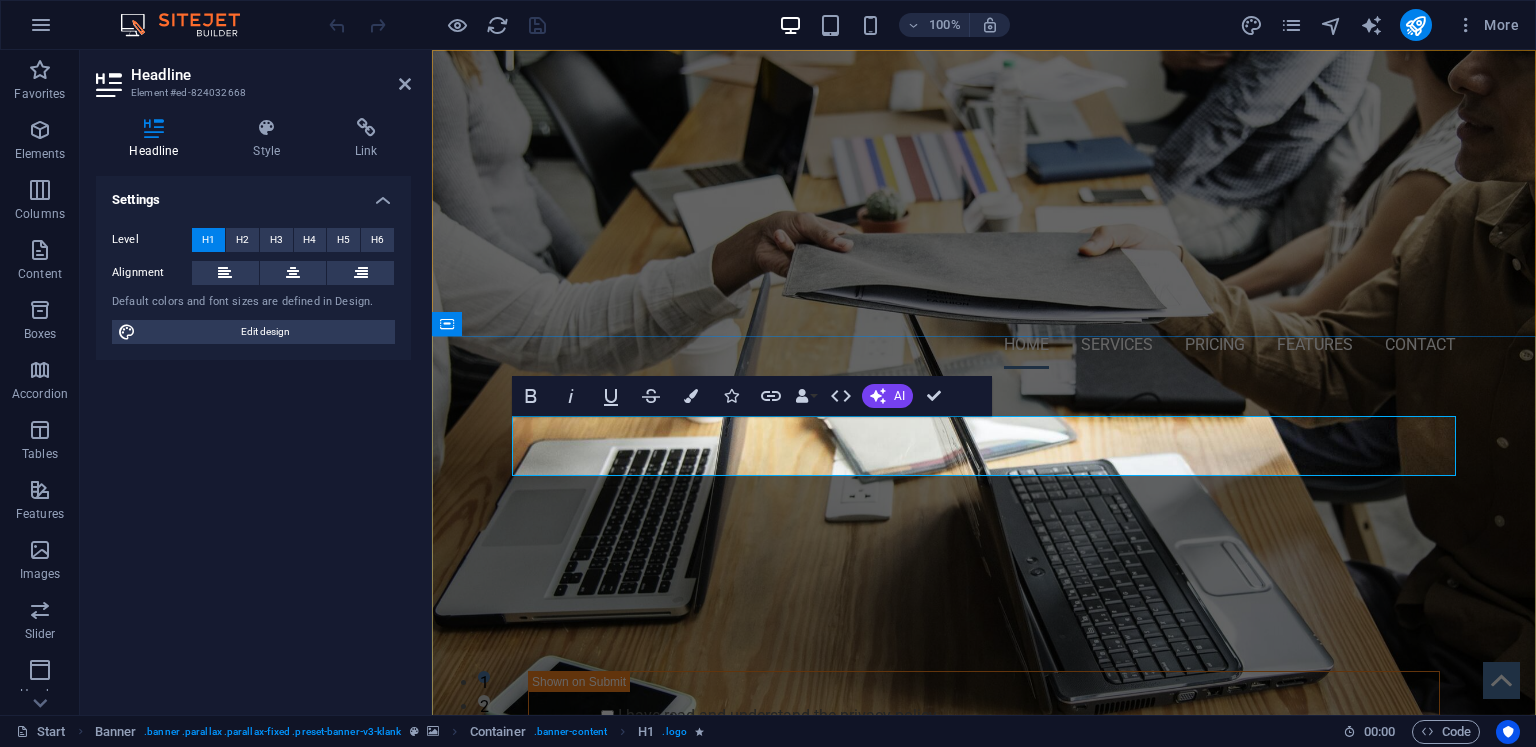 type 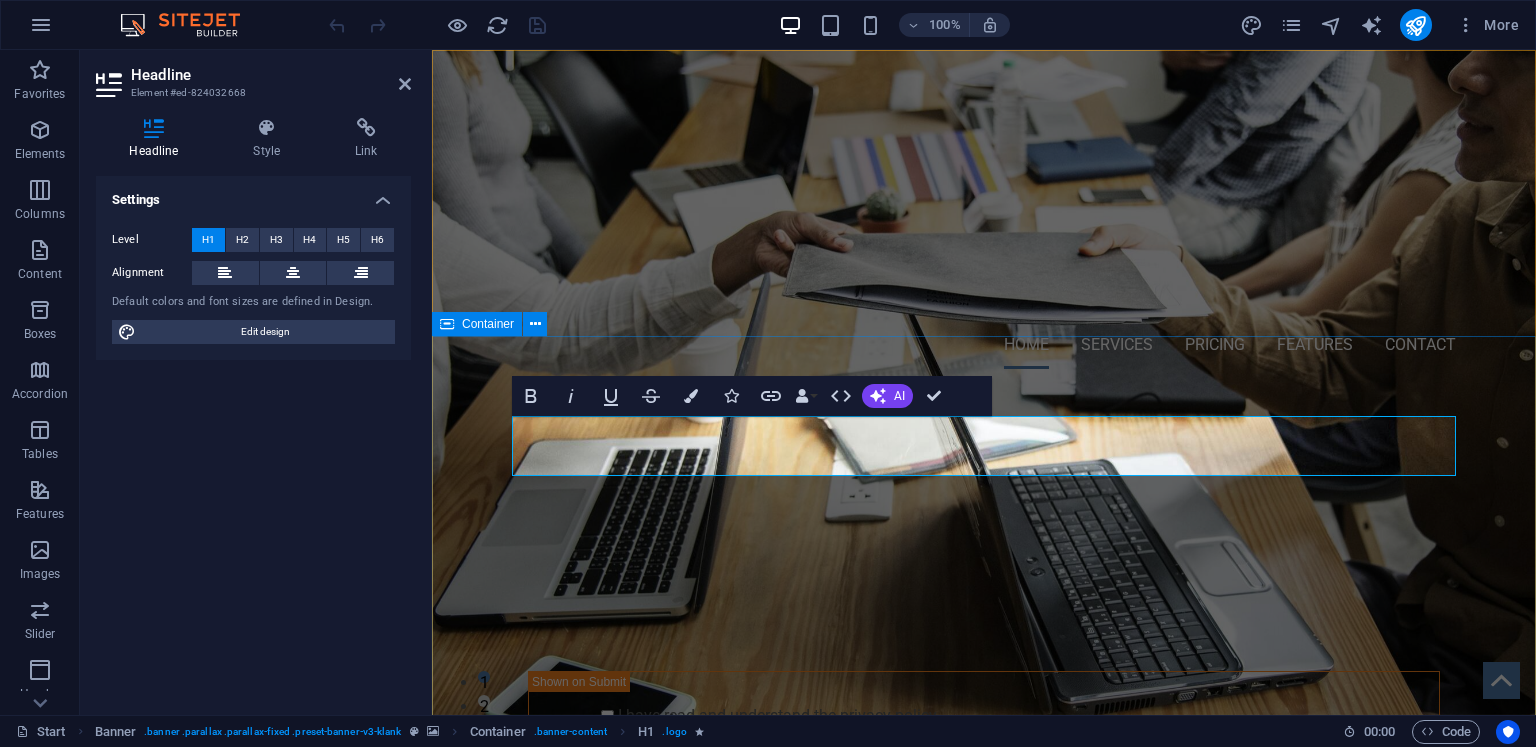 click on "dsdfsdfsdfs GET STARTED WITH YOUR 10-DAY FREE TRIAL. REGISTER NOW! Submit   I have read and understand the privacy policy.
vdvvd Unreadable? Load new" at bounding box center (984, 727) 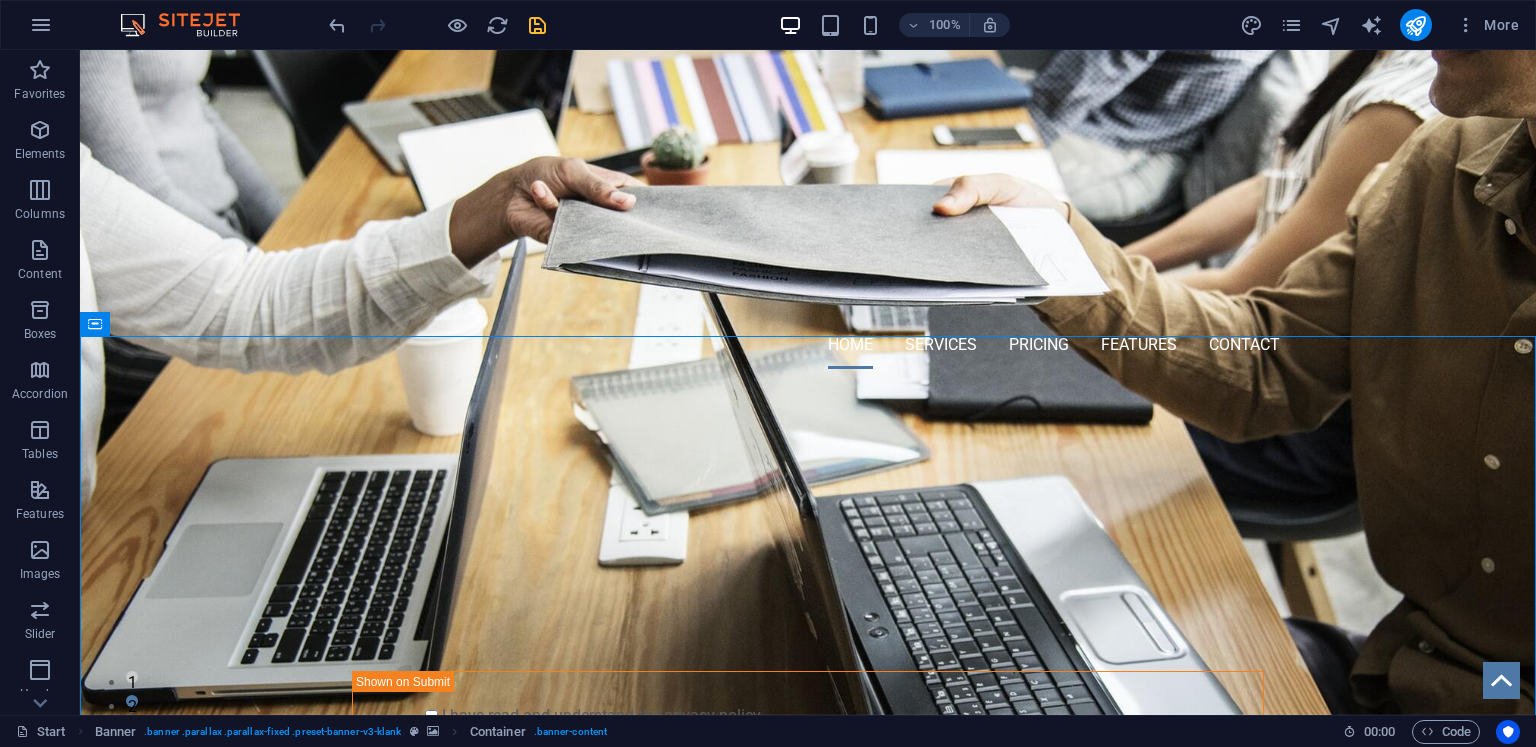 click at bounding box center [537, 25] 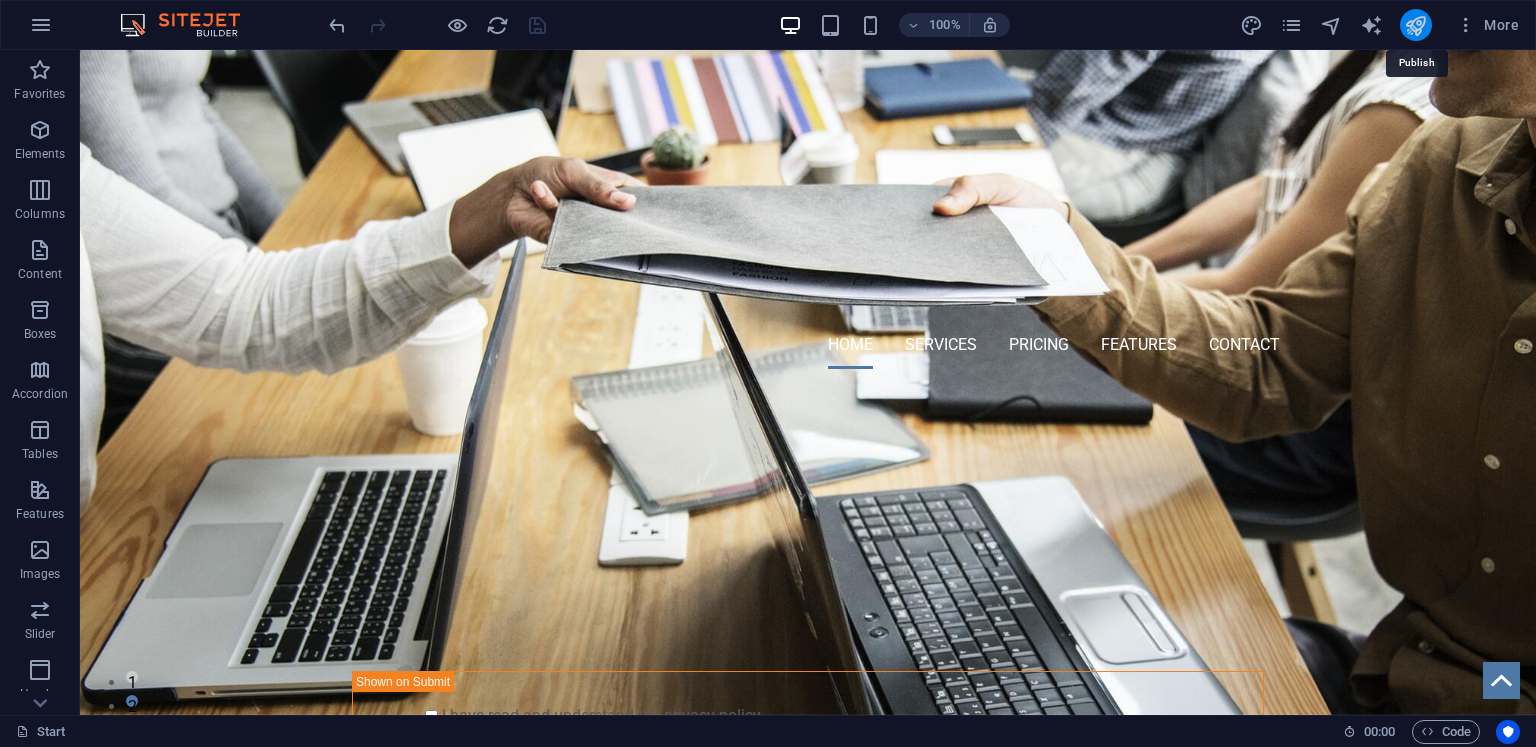 click at bounding box center [1415, 25] 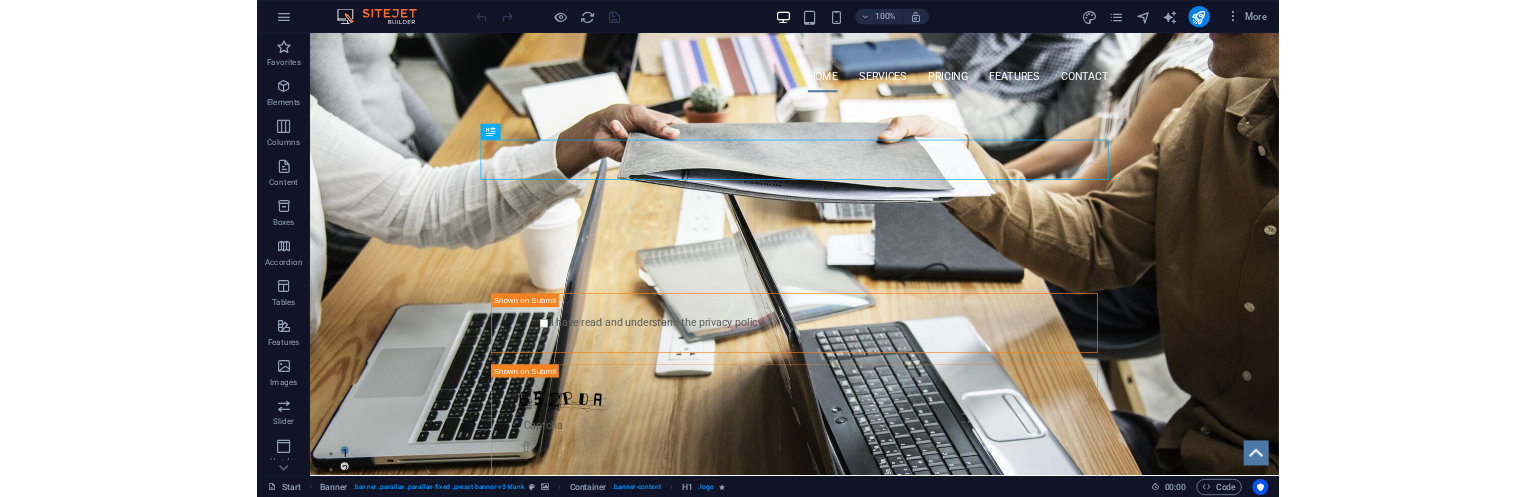 scroll, scrollTop: 0, scrollLeft: 0, axis: both 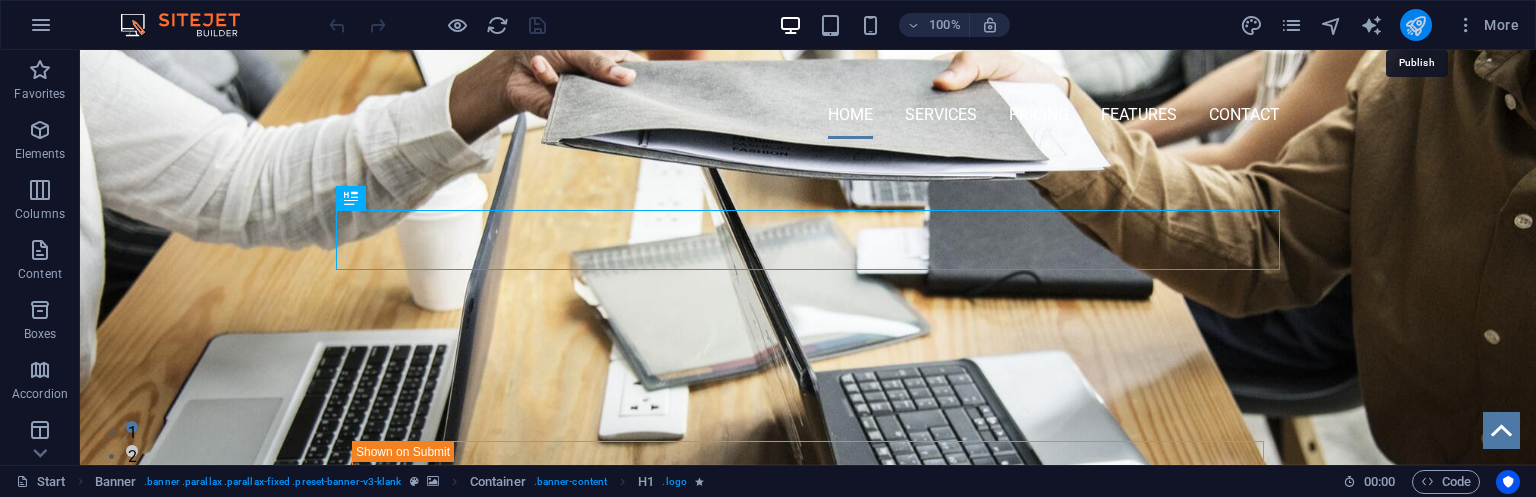 click at bounding box center (1415, 25) 